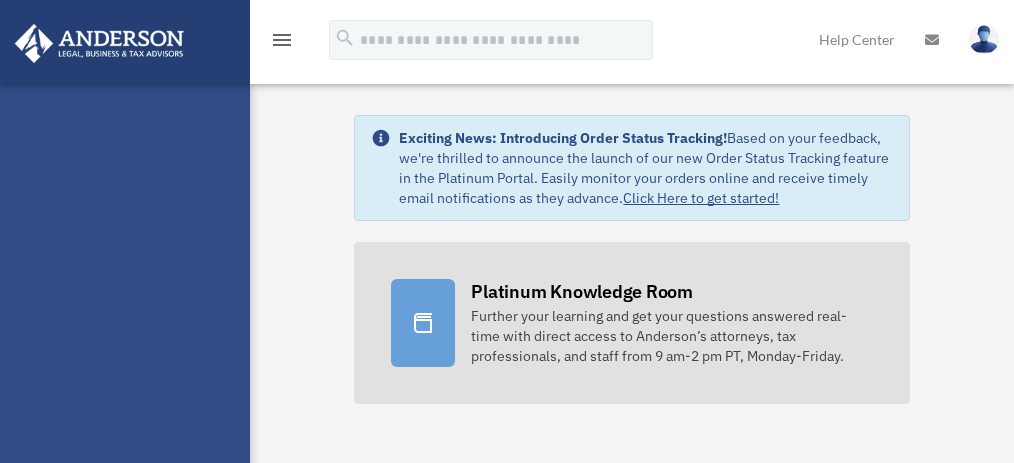 scroll, scrollTop: 0, scrollLeft: 0, axis: both 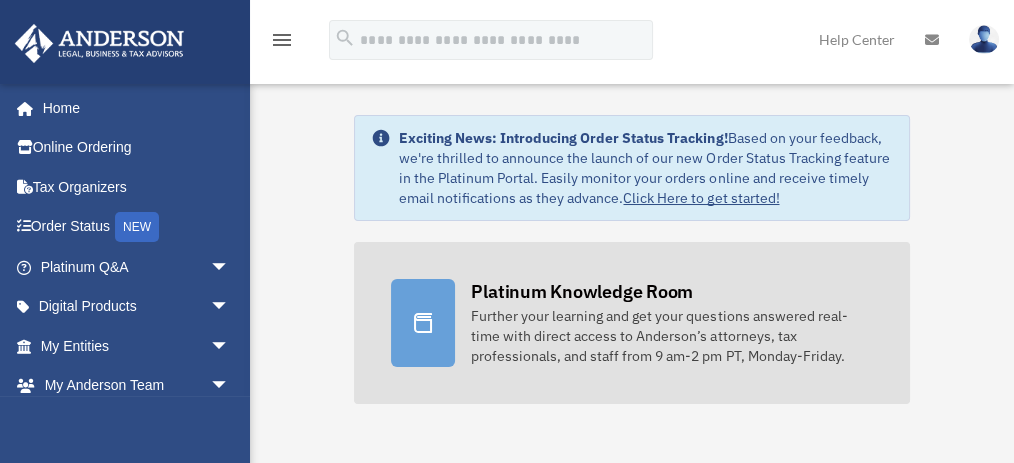 click on "Further your learning and get your questions answered real-time with direct access to Anderson’s attorneys, tax professionals, and staff from 9 am-2 pm PT, Monday-Friday." at bounding box center [671, 336] 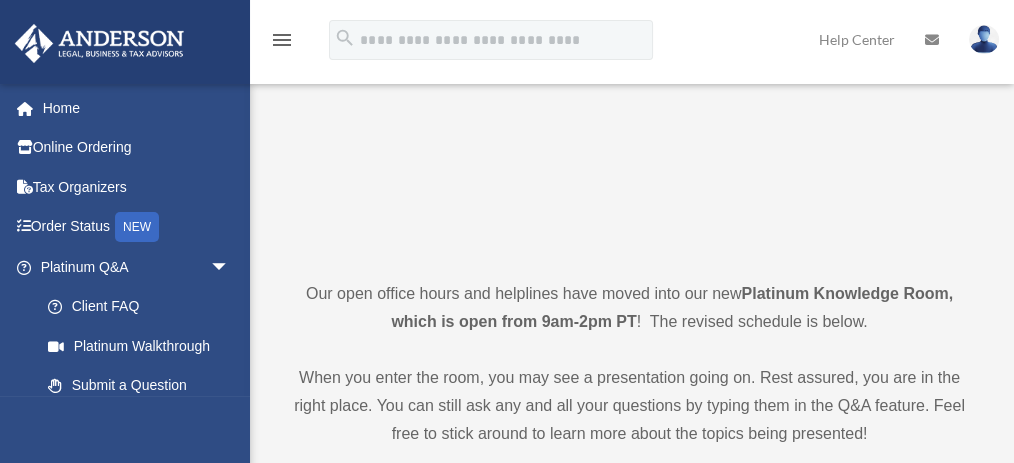 scroll, scrollTop: 266, scrollLeft: 0, axis: vertical 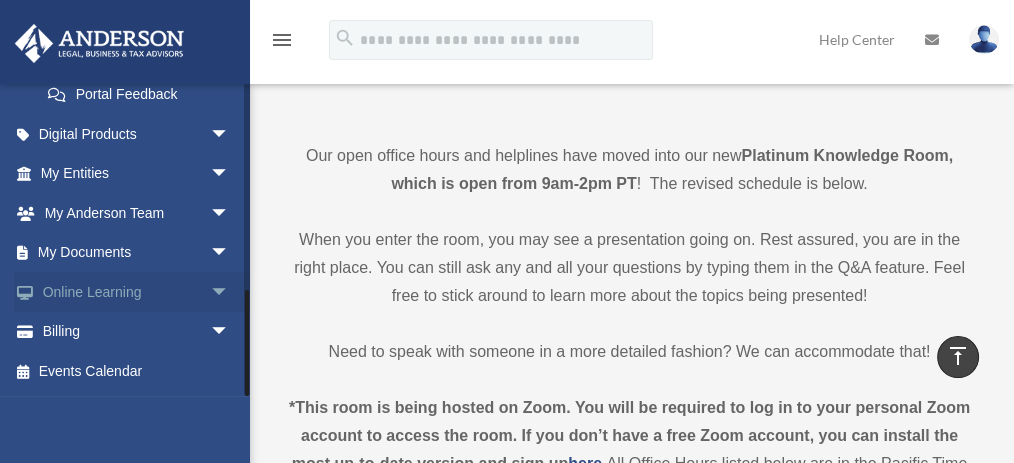 click on "arrow_drop_down" at bounding box center (230, 292) 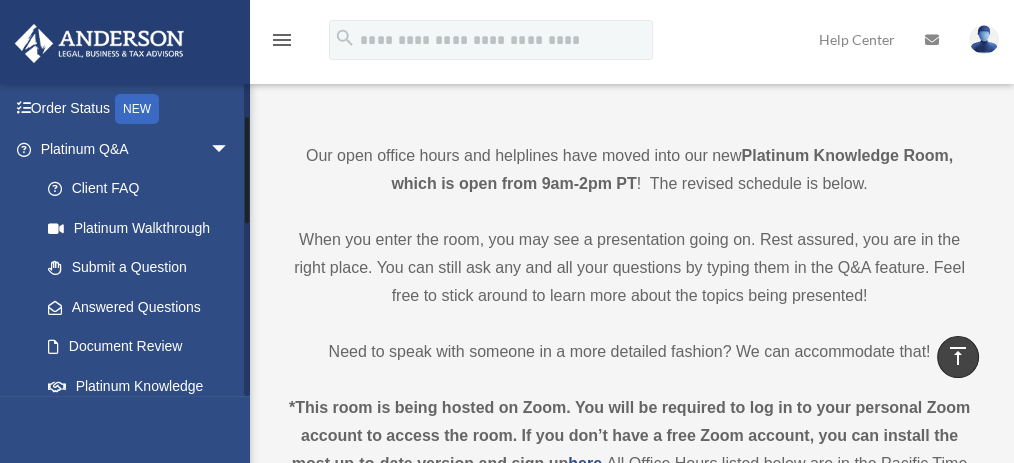 scroll, scrollTop: 0, scrollLeft: 0, axis: both 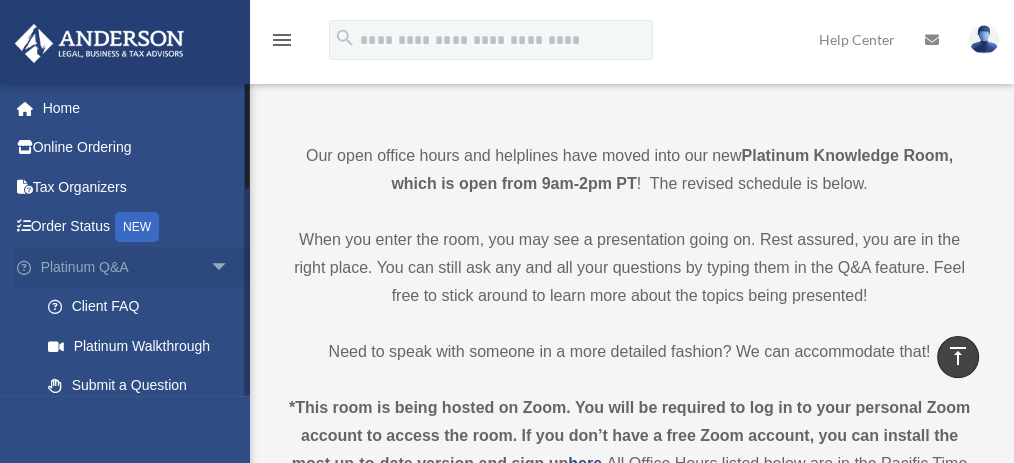 click on "arrow_drop_down" at bounding box center [230, 267] 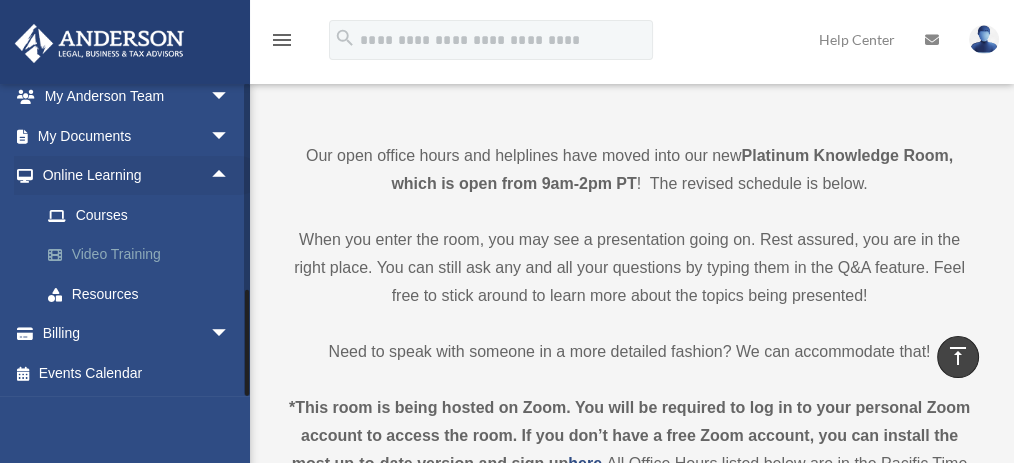 scroll, scrollTop: 222, scrollLeft: 0, axis: vertical 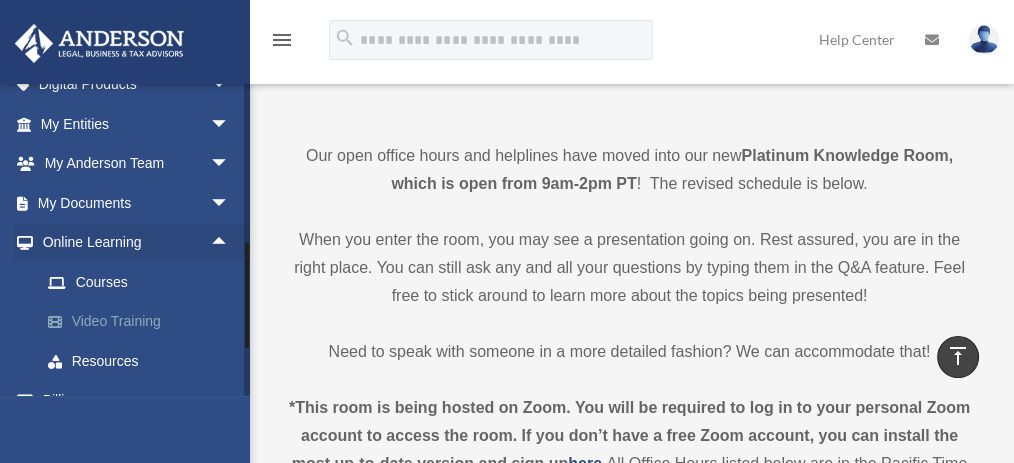 click on "Video Training" at bounding box center [144, 322] 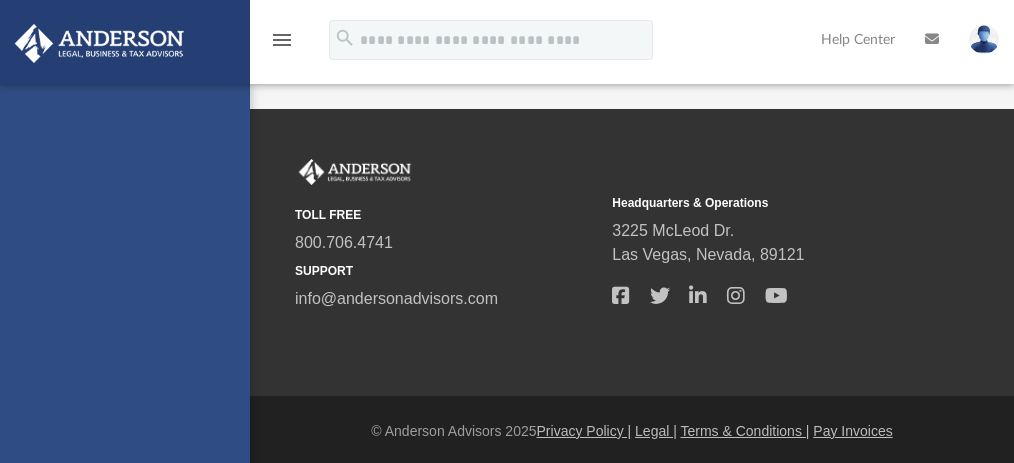 scroll, scrollTop: 0, scrollLeft: 0, axis: both 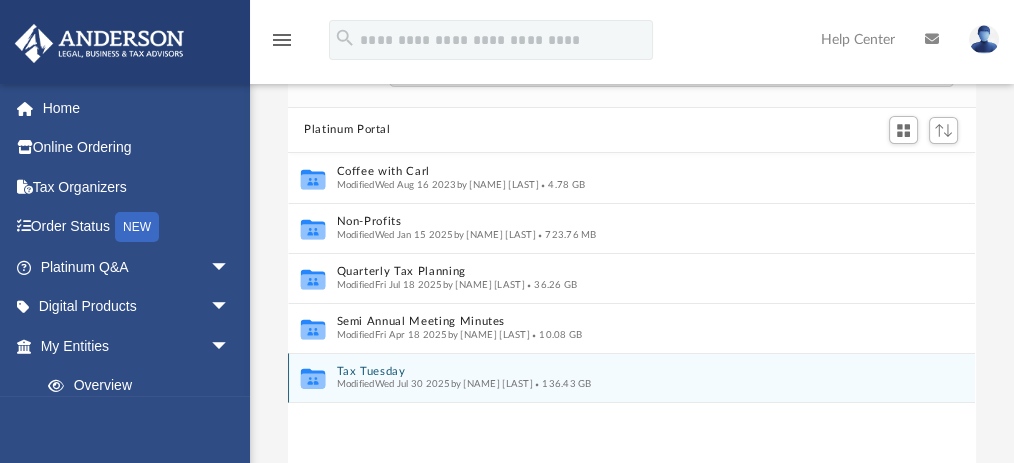 click on "Tax Tuesday" at bounding box center (618, 371) 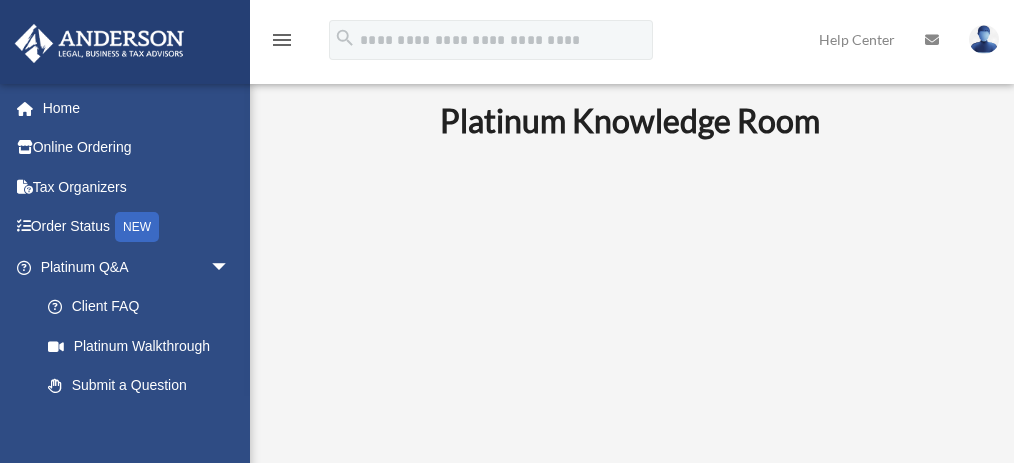 scroll, scrollTop: 400, scrollLeft: 0, axis: vertical 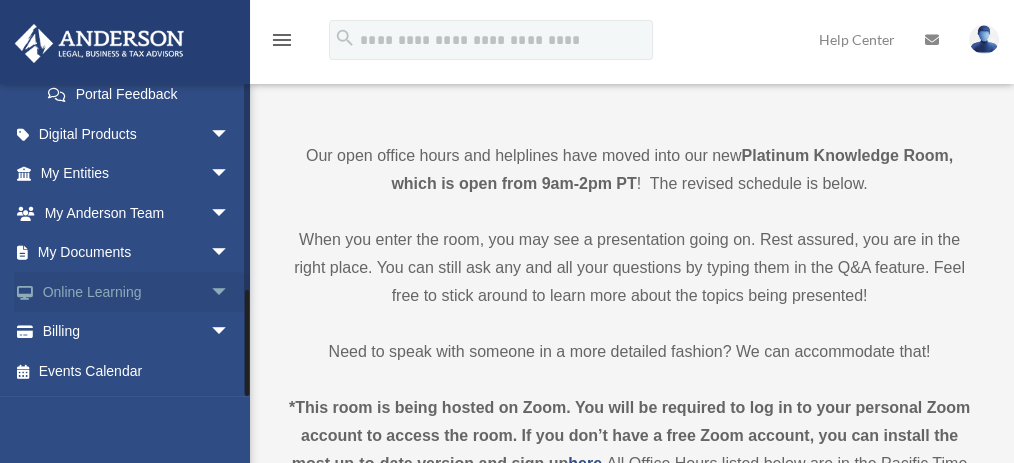 click on "arrow_drop_down" at bounding box center (230, 292) 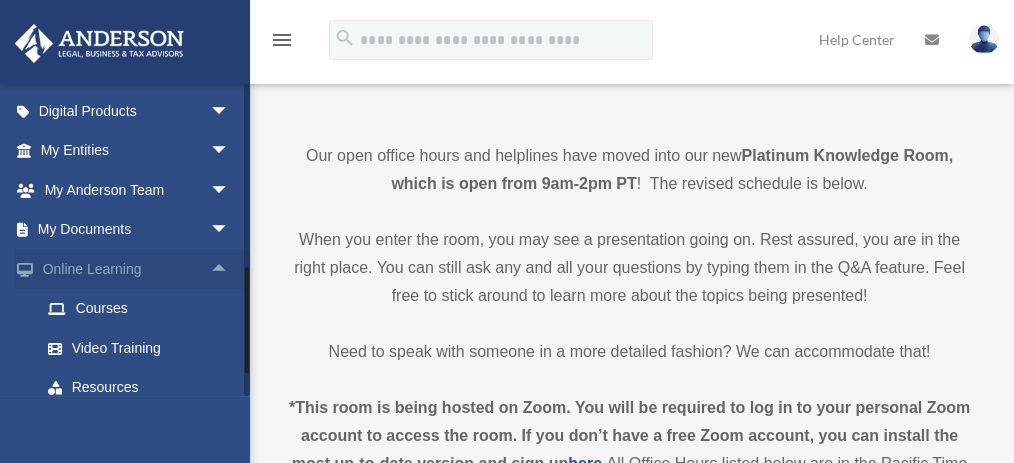 scroll, scrollTop: 718, scrollLeft: 0, axis: vertical 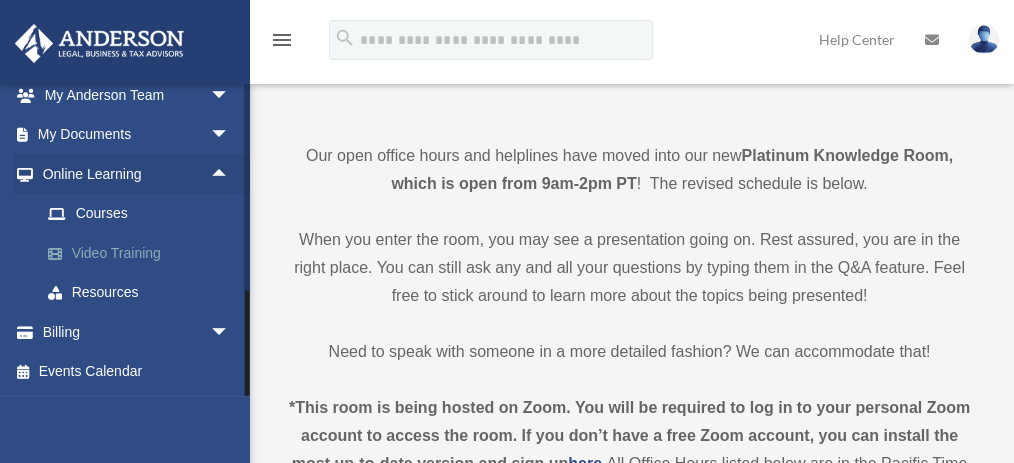 click on "Video Training" at bounding box center (144, 253) 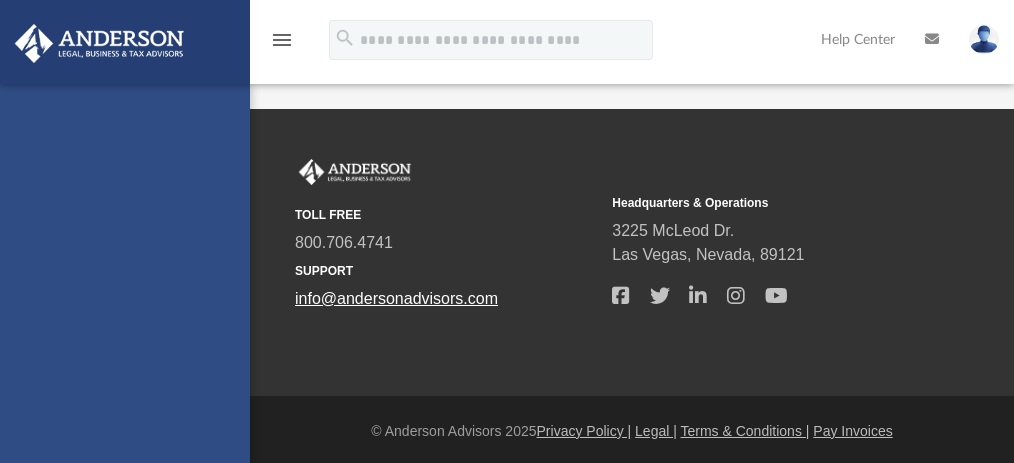 scroll, scrollTop: 0, scrollLeft: 0, axis: both 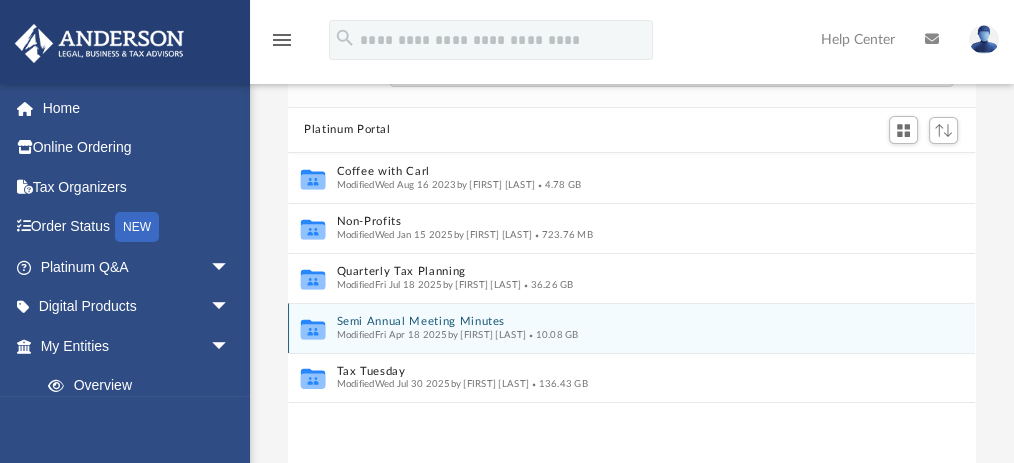 click on "Semi Annual Meeting Minutes" at bounding box center [618, 321] 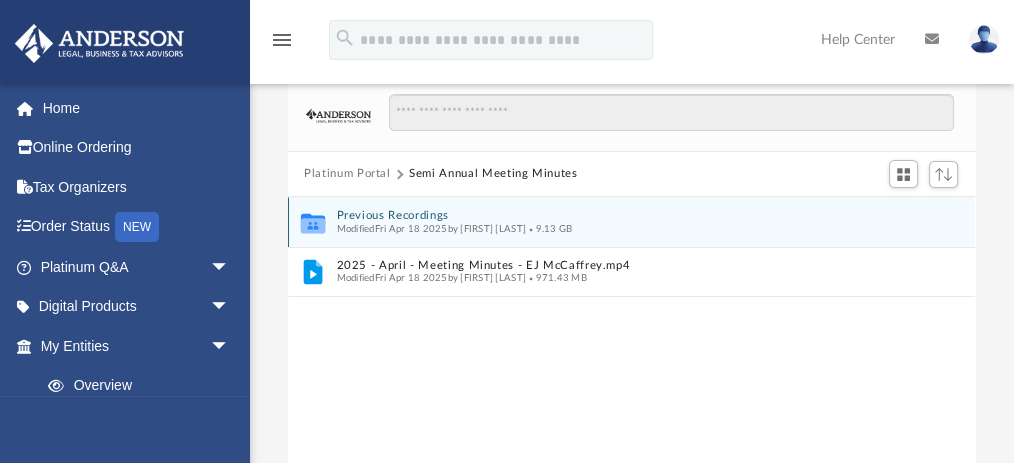 scroll, scrollTop: 0, scrollLeft: 0, axis: both 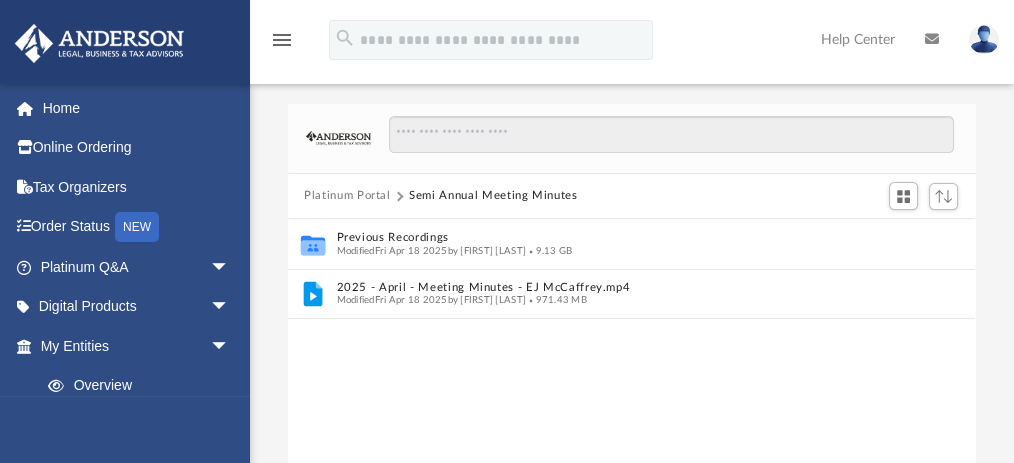 click on "Platinum Portal" at bounding box center [347, 196] 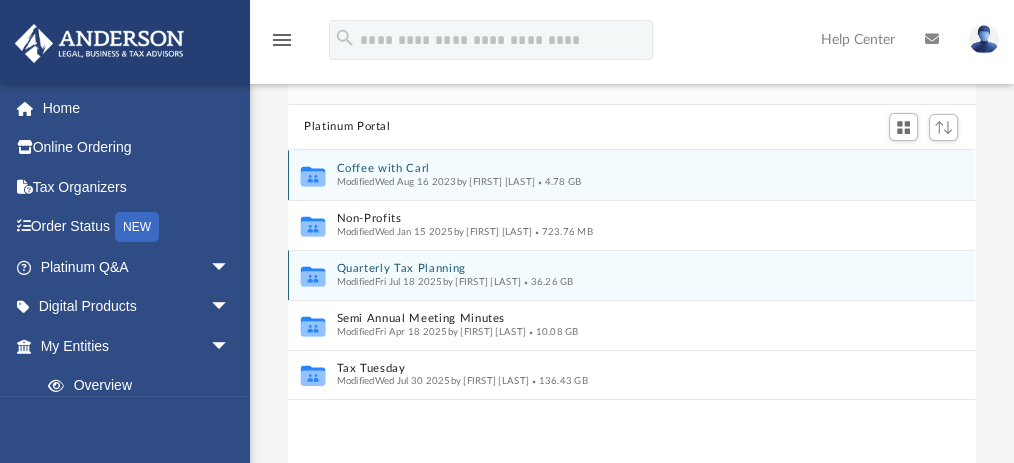 scroll, scrollTop: 66, scrollLeft: 0, axis: vertical 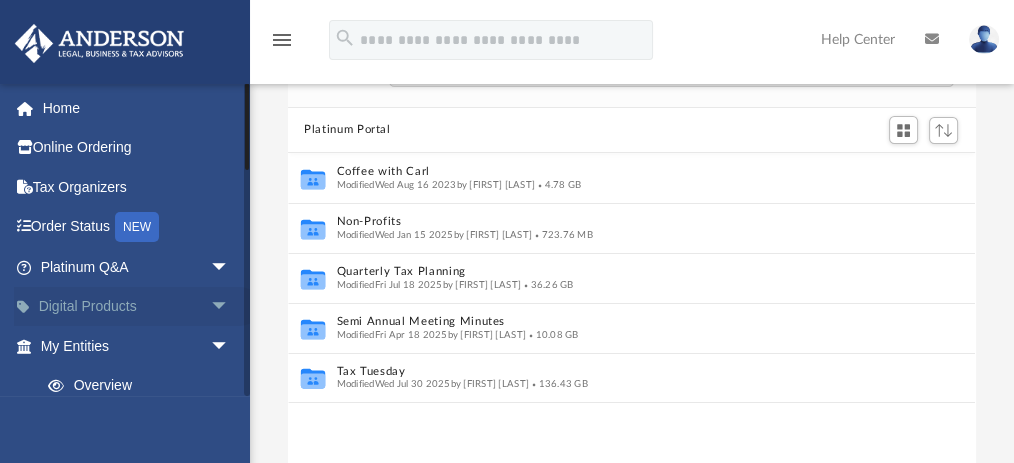 click on "arrow_drop_down" at bounding box center (230, 307) 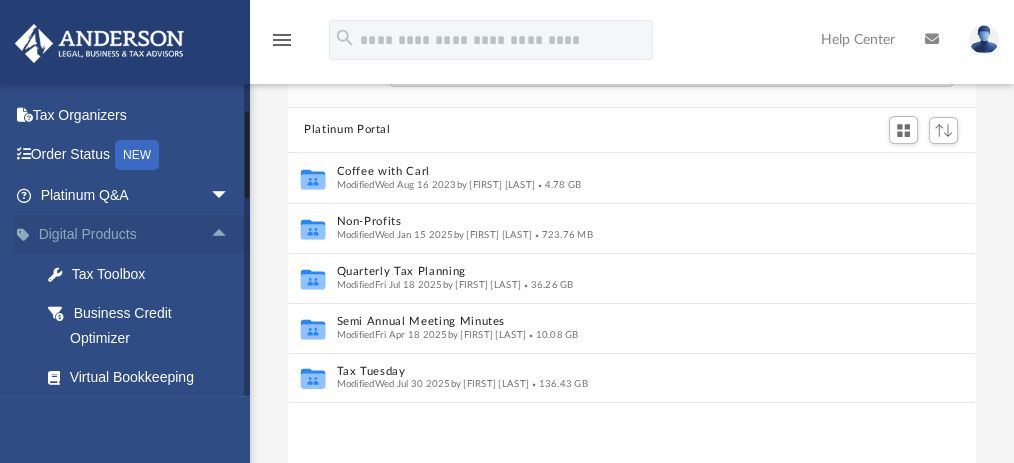 scroll, scrollTop: 133, scrollLeft: 0, axis: vertical 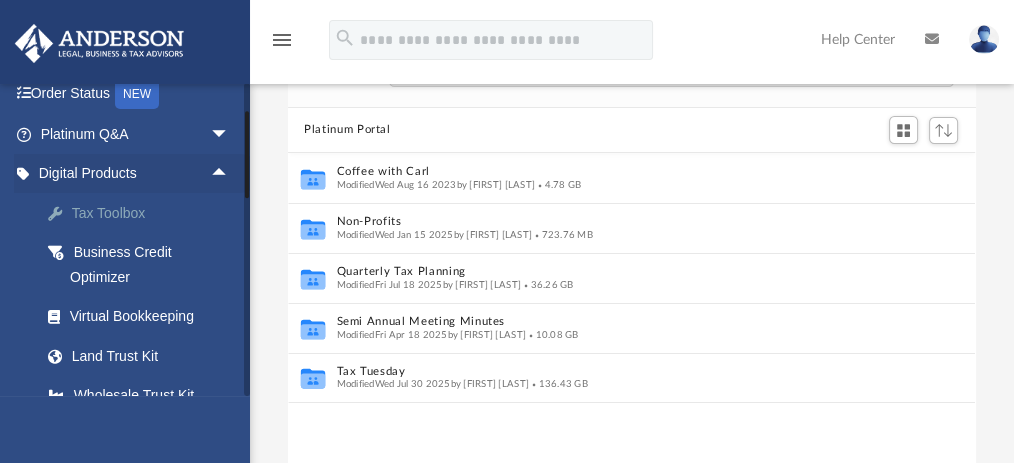 click on "Tax Toolbox" at bounding box center (152, 213) 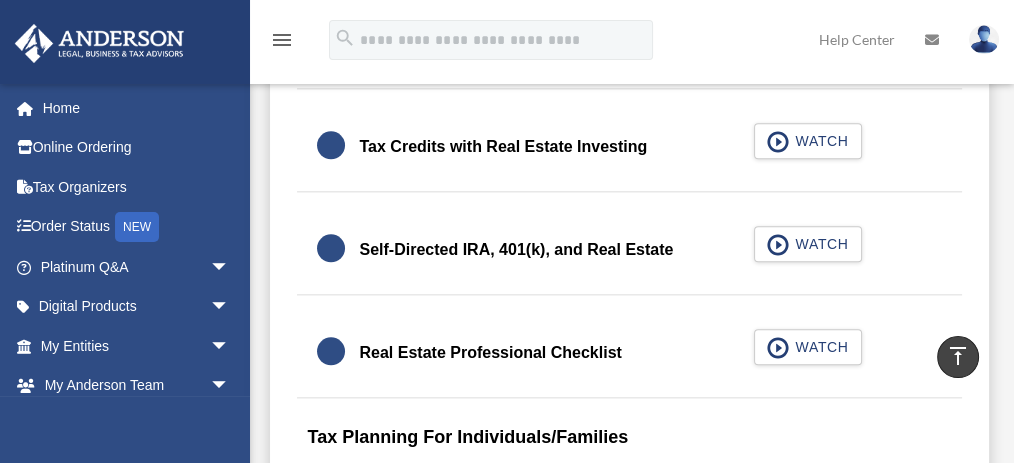 scroll, scrollTop: 2733, scrollLeft: 0, axis: vertical 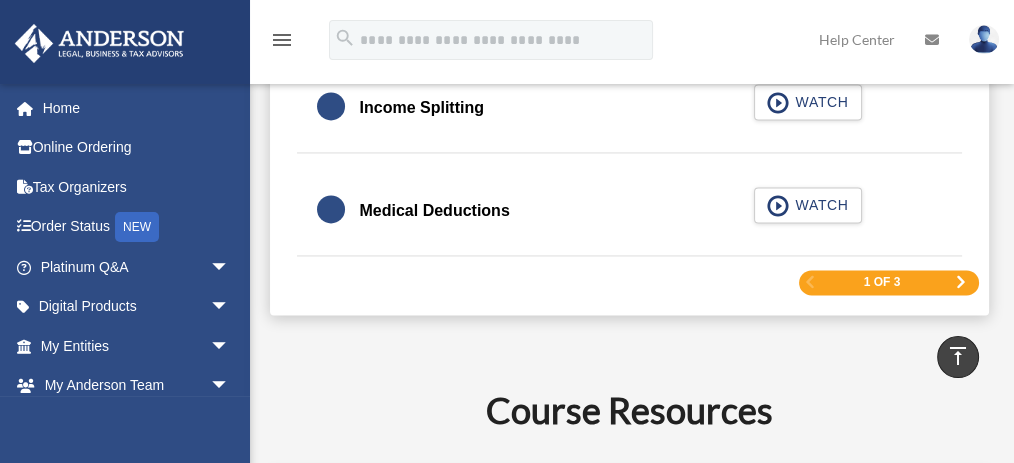 click on "1 of 3" at bounding box center [889, 282] 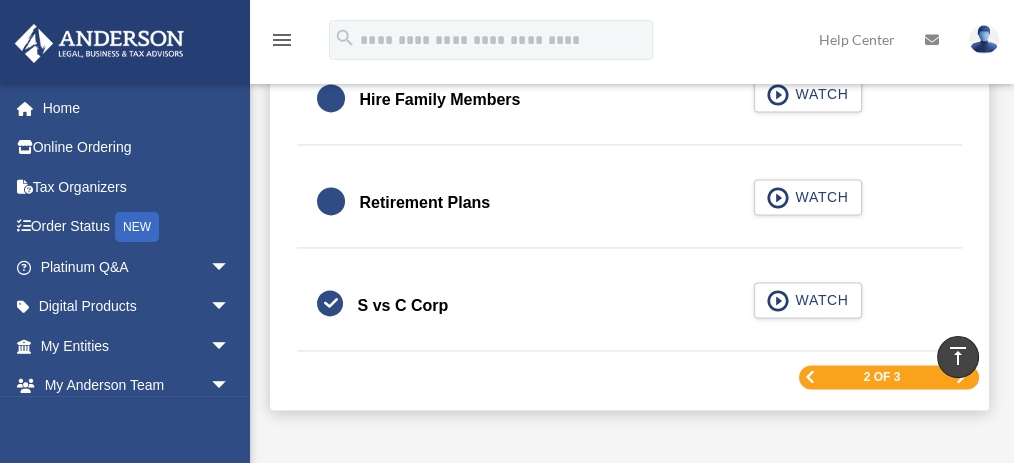 scroll, scrollTop: 3072, scrollLeft: 0, axis: vertical 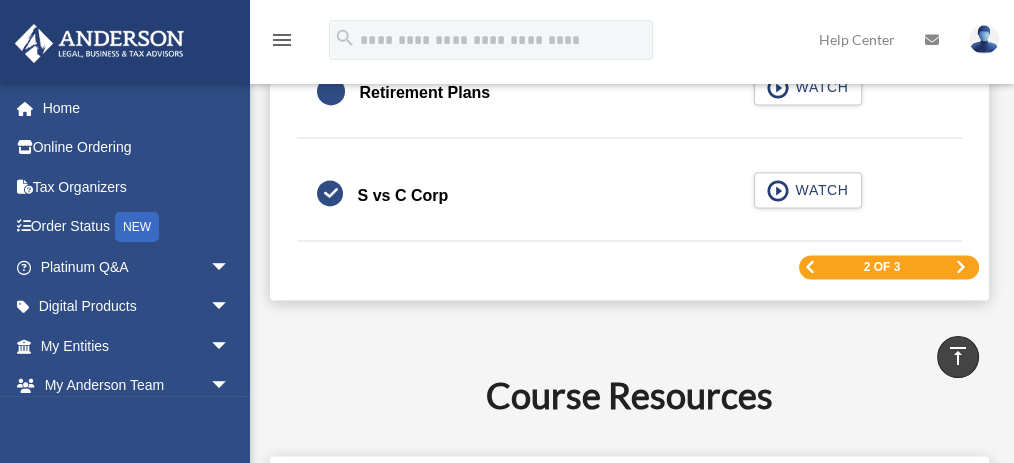 click at bounding box center [961, 267] 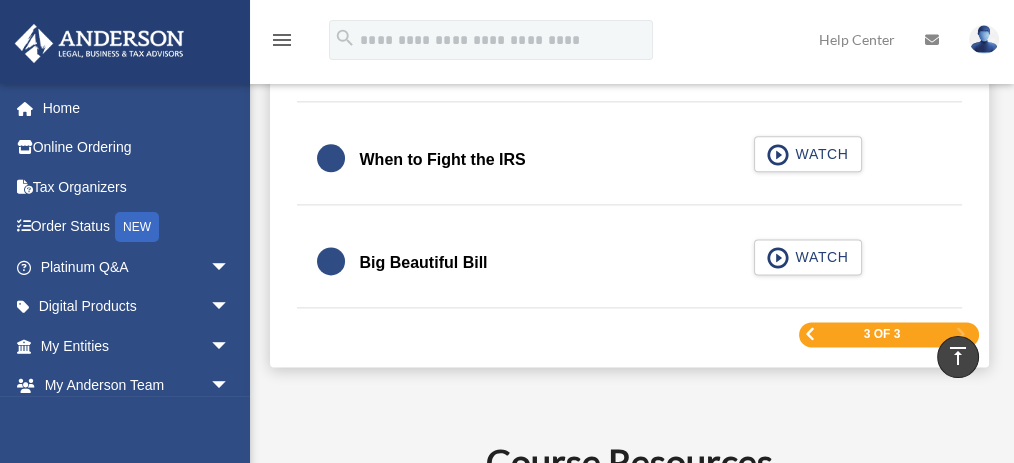 scroll, scrollTop: 2672, scrollLeft: 0, axis: vertical 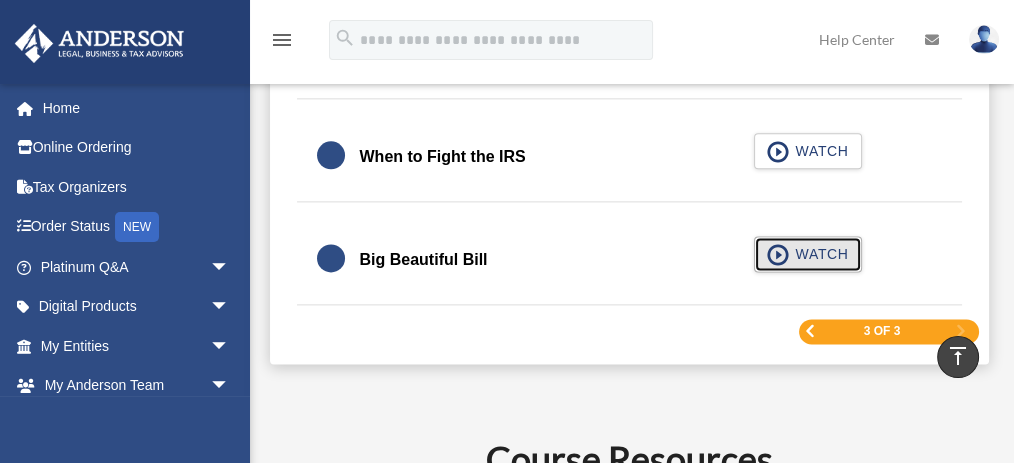 click at bounding box center (778, 255) 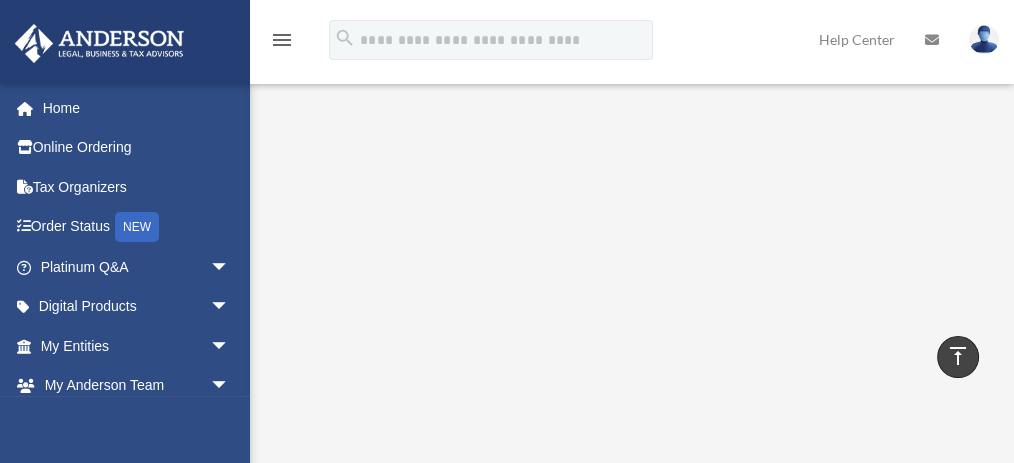 scroll, scrollTop: 332, scrollLeft: 0, axis: vertical 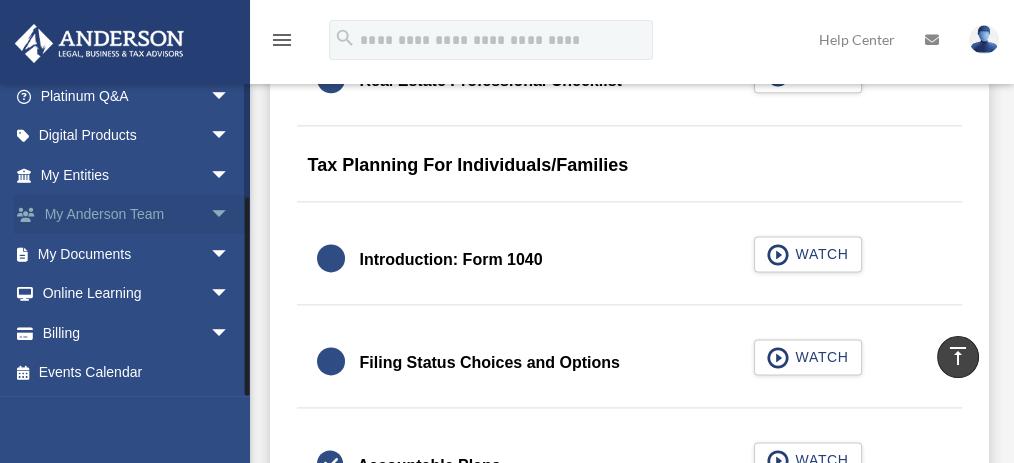 click on "arrow_drop_down" at bounding box center (230, 215) 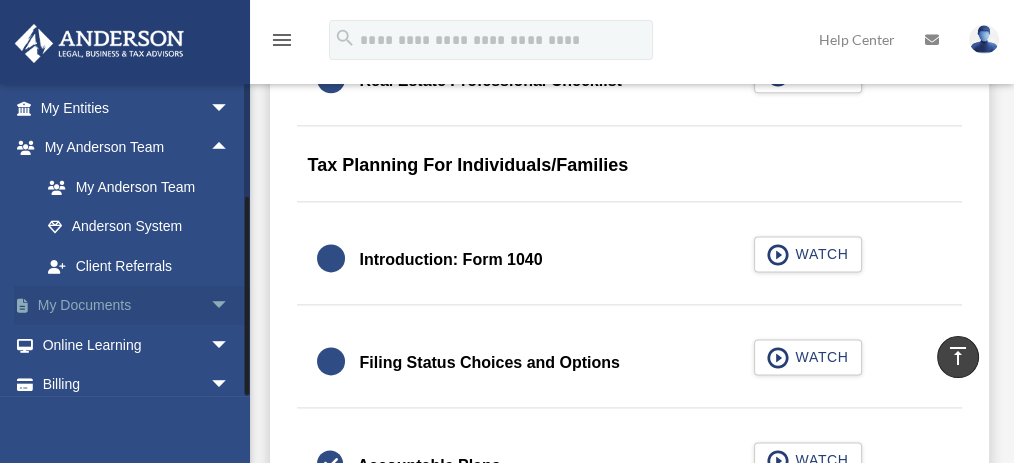 scroll, scrollTop: 289, scrollLeft: 0, axis: vertical 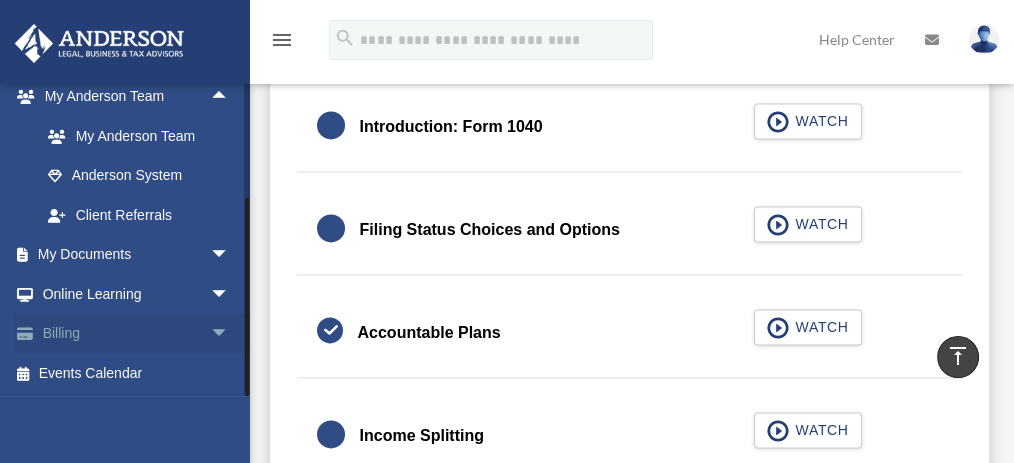 click on "arrow_drop_down" at bounding box center (230, 334) 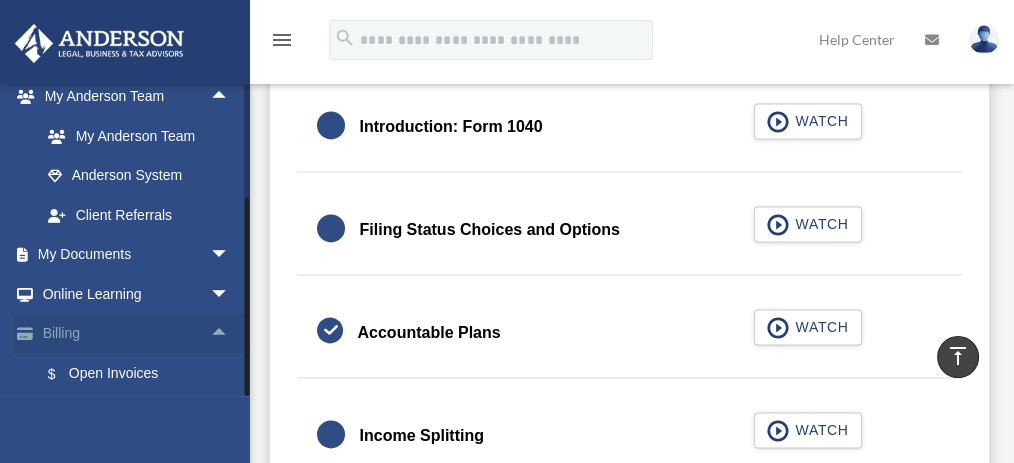click on "arrow_drop_up" at bounding box center [230, 334] 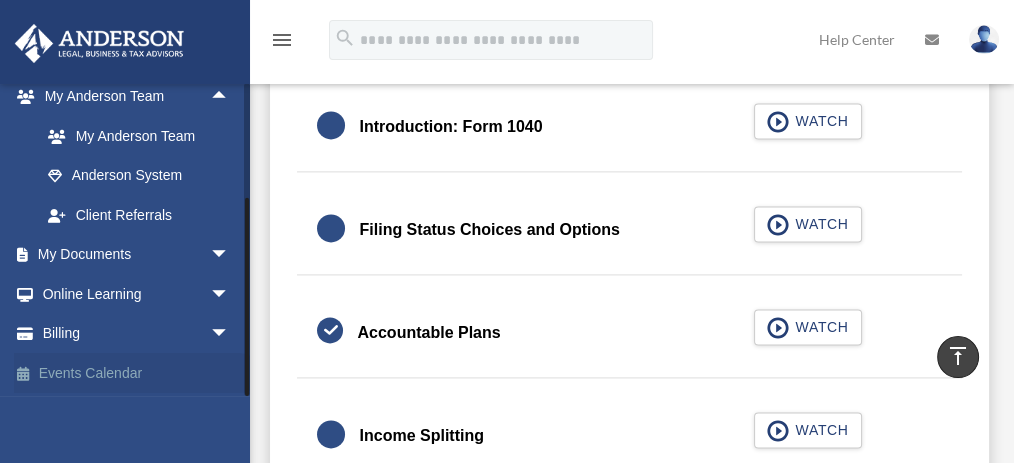click on "Events Calendar" at bounding box center [137, 373] 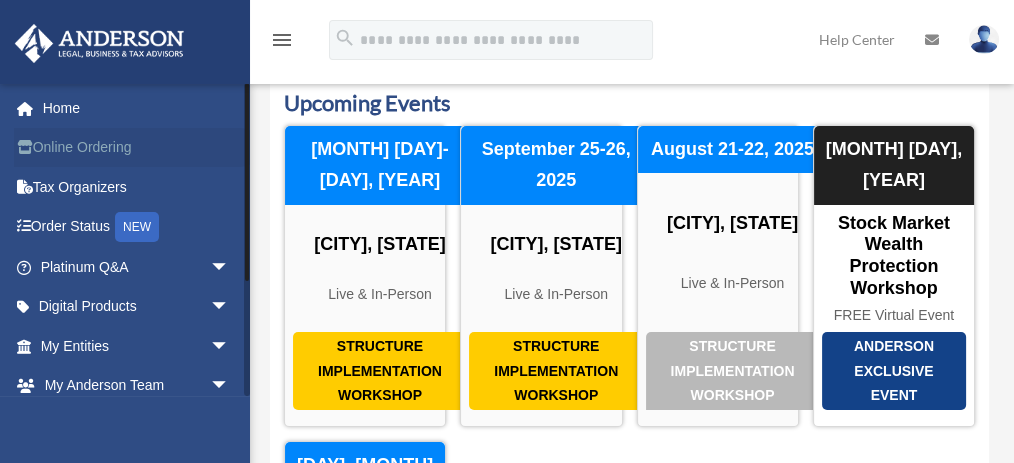 scroll, scrollTop: 133, scrollLeft: 0, axis: vertical 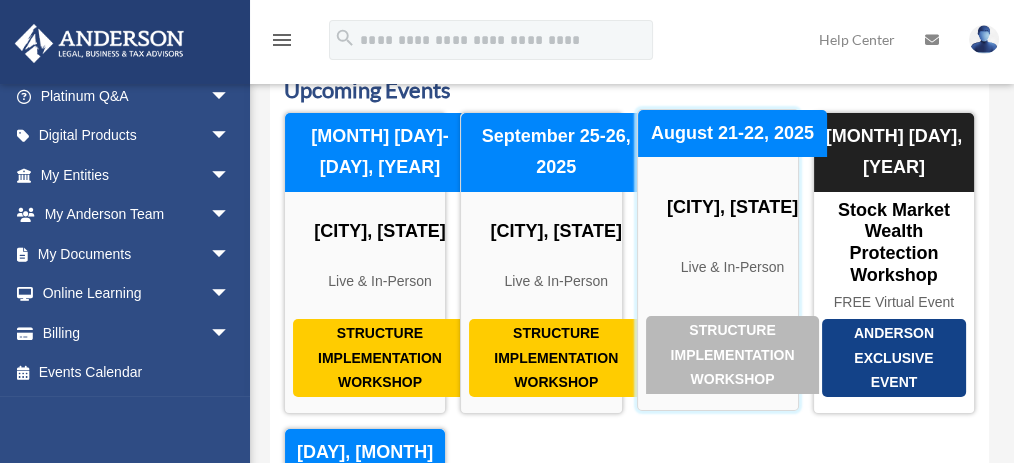 click on "Las Vegas, Nevada" at bounding box center (733, 208) 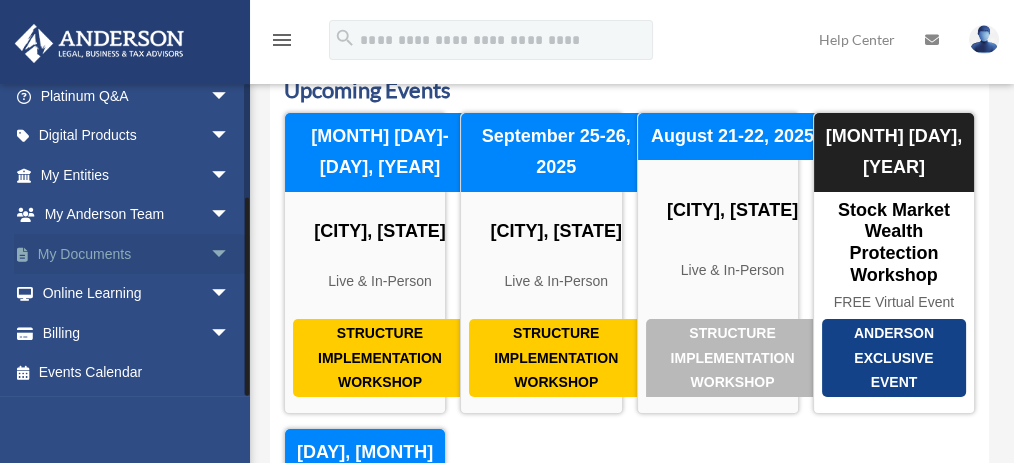 click on "arrow_drop_down" at bounding box center [230, 254] 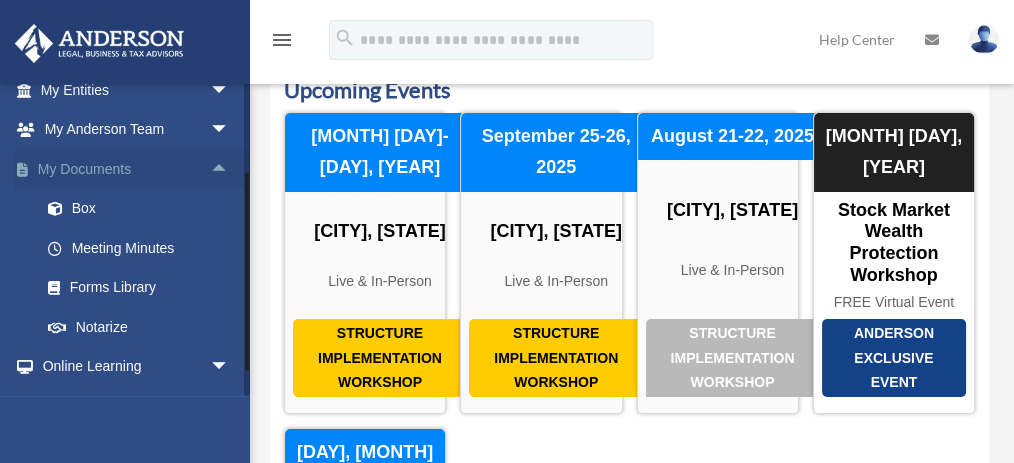 scroll, scrollTop: 304, scrollLeft: 0, axis: vertical 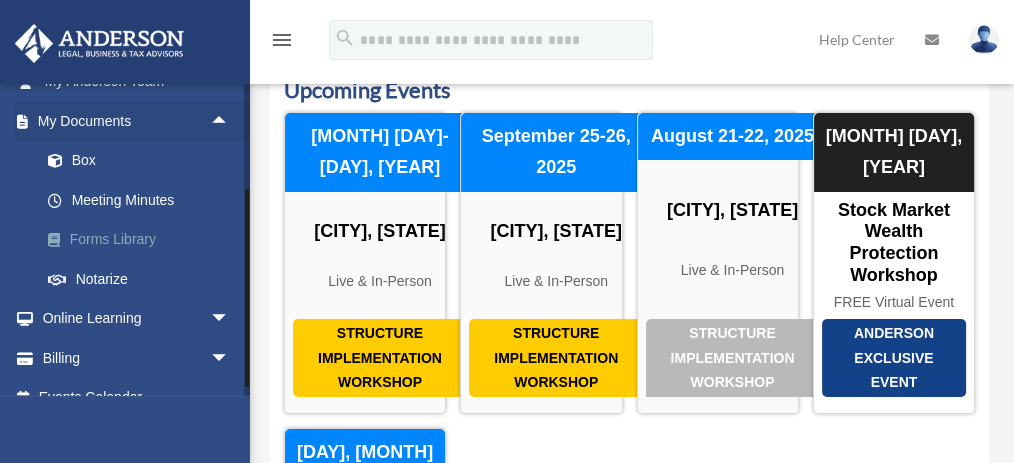 click on "Forms Library" at bounding box center [144, 240] 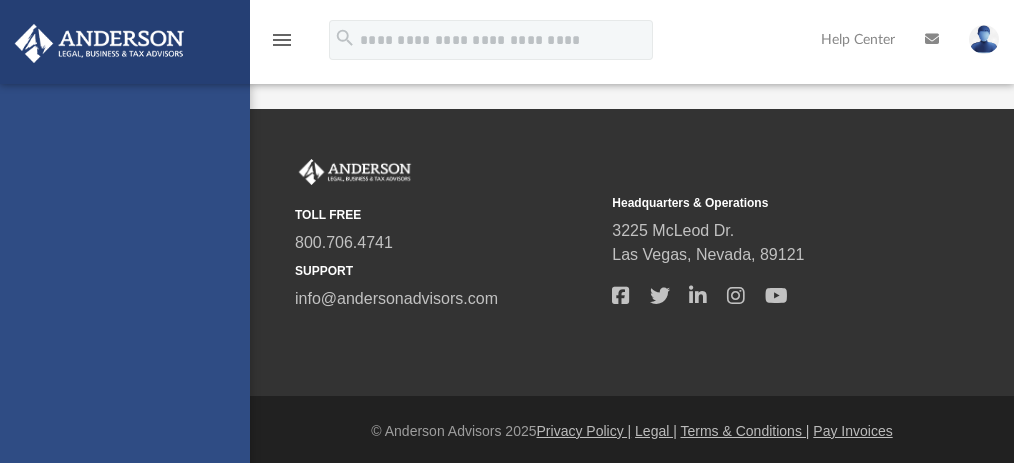 scroll, scrollTop: 0, scrollLeft: 0, axis: both 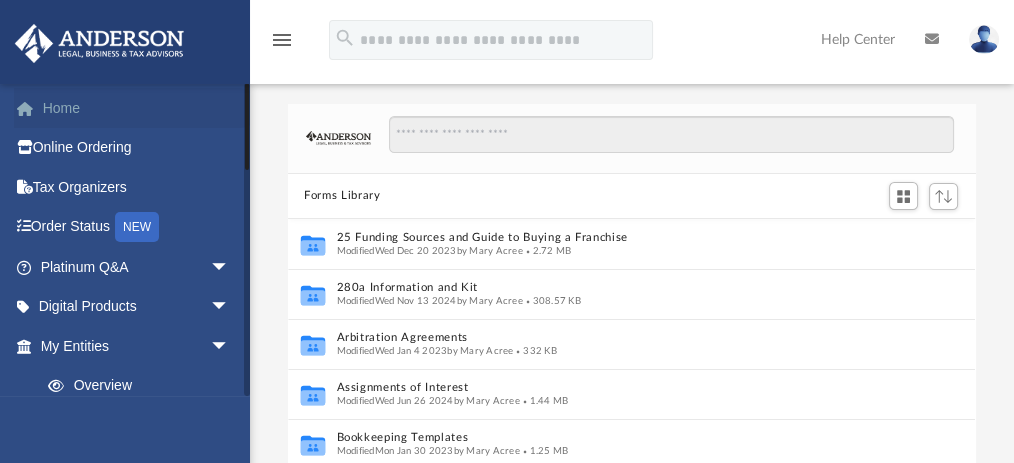 click on "Home" at bounding box center [137, 108] 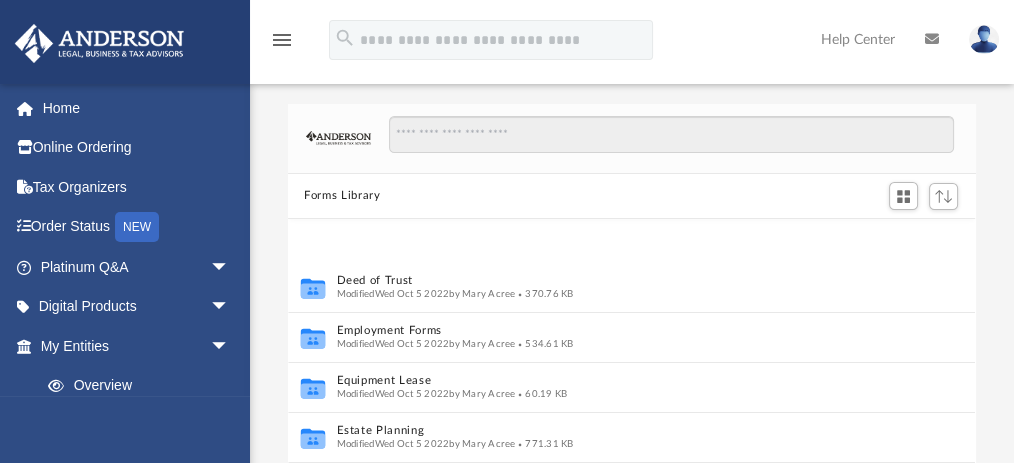 scroll, scrollTop: 666, scrollLeft: 0, axis: vertical 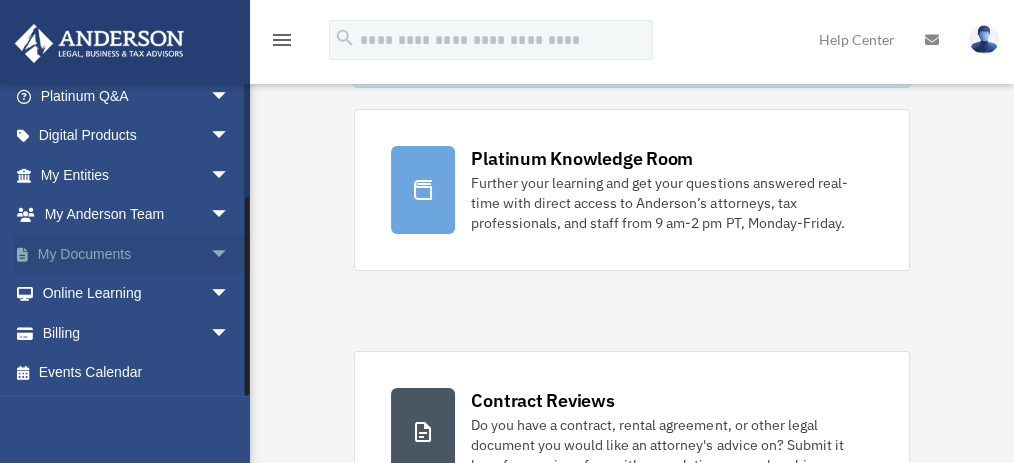click on "arrow_drop_down" at bounding box center (230, 254) 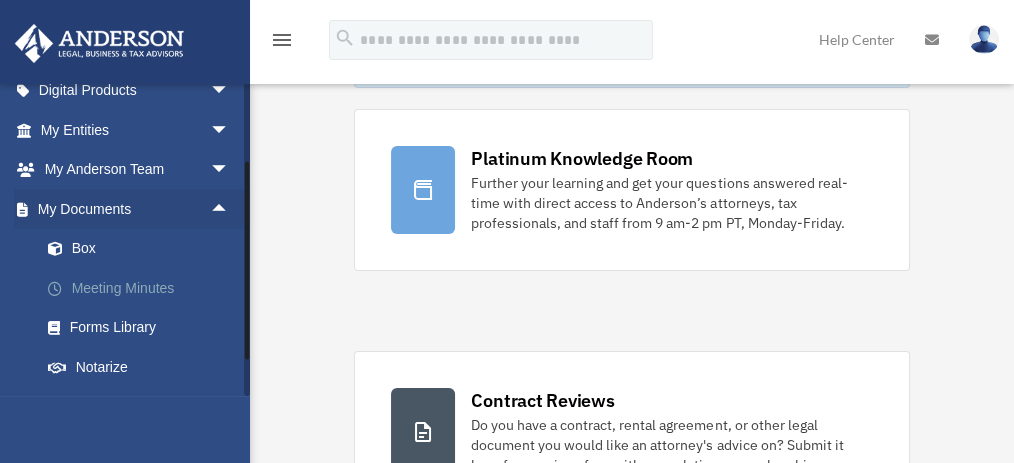 scroll, scrollTop: 237, scrollLeft: 0, axis: vertical 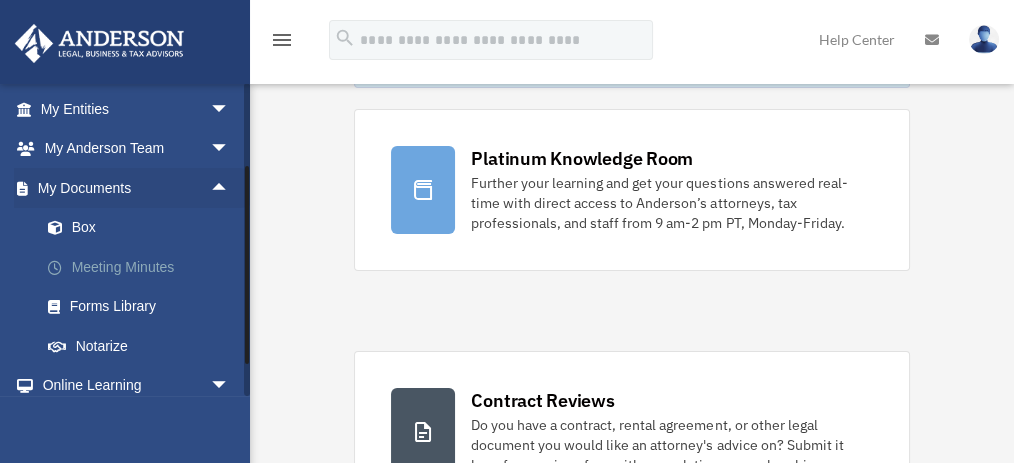 click on "Meeting Minutes" at bounding box center (144, 267) 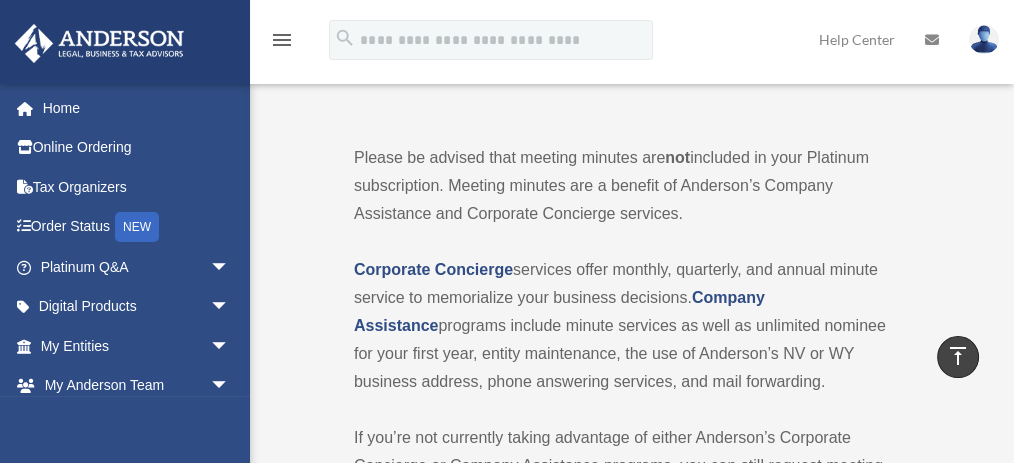 scroll, scrollTop: 0, scrollLeft: 0, axis: both 